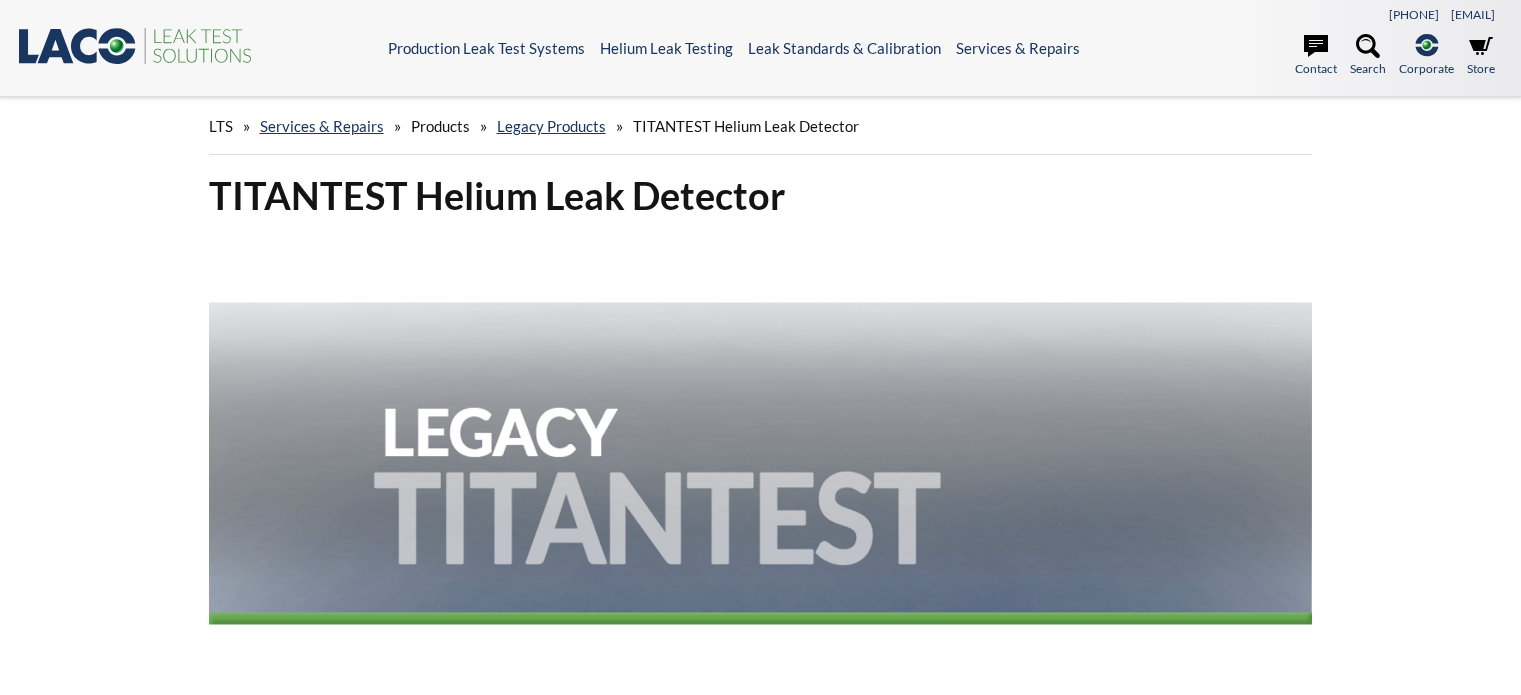scroll, scrollTop: 0, scrollLeft: 0, axis: both 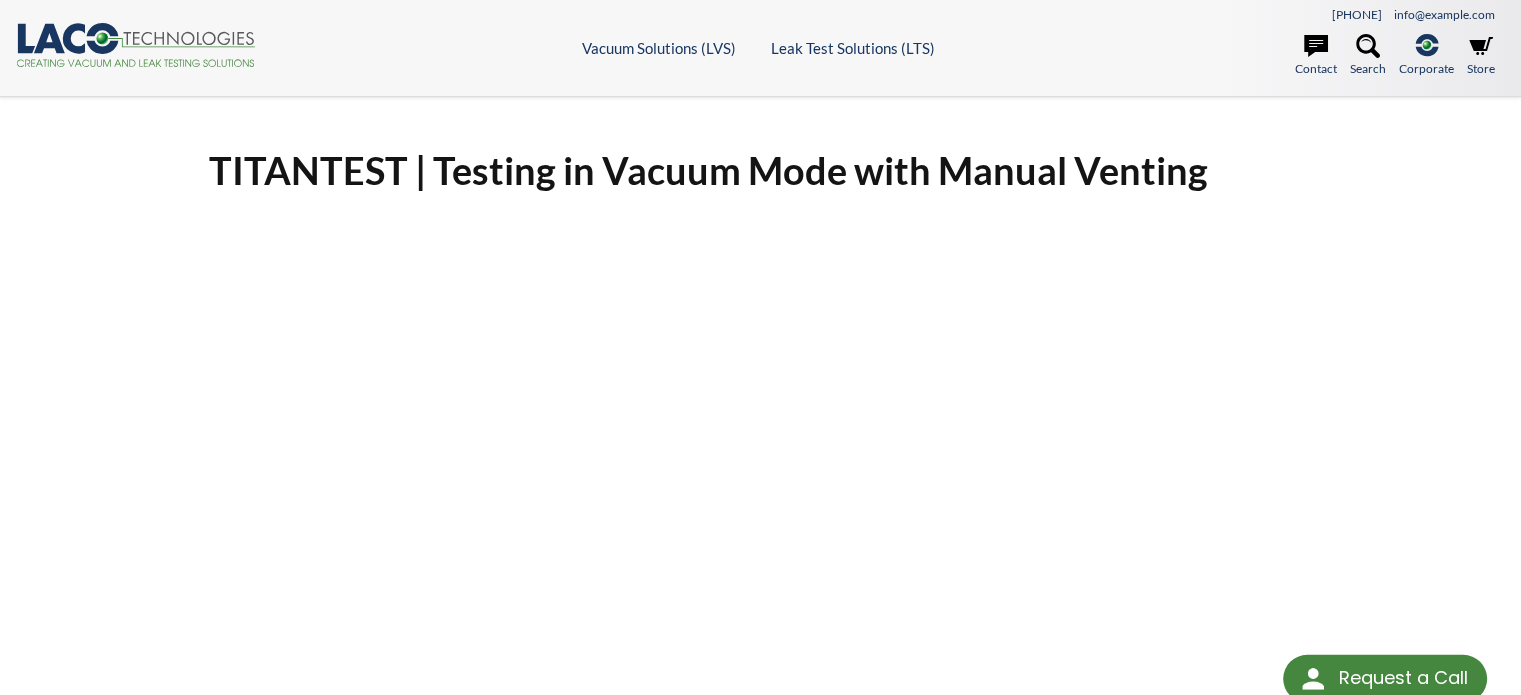 select 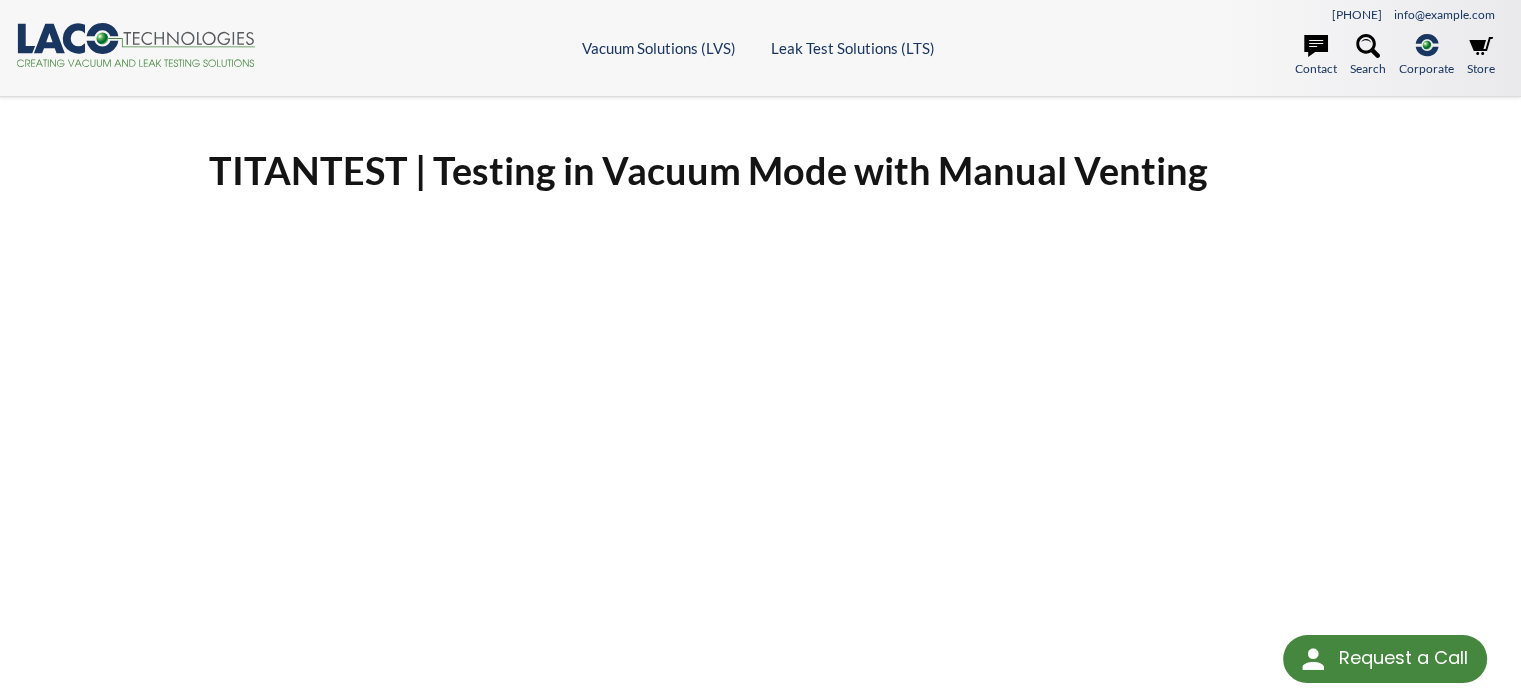 scroll, scrollTop: 500, scrollLeft: 0, axis: vertical 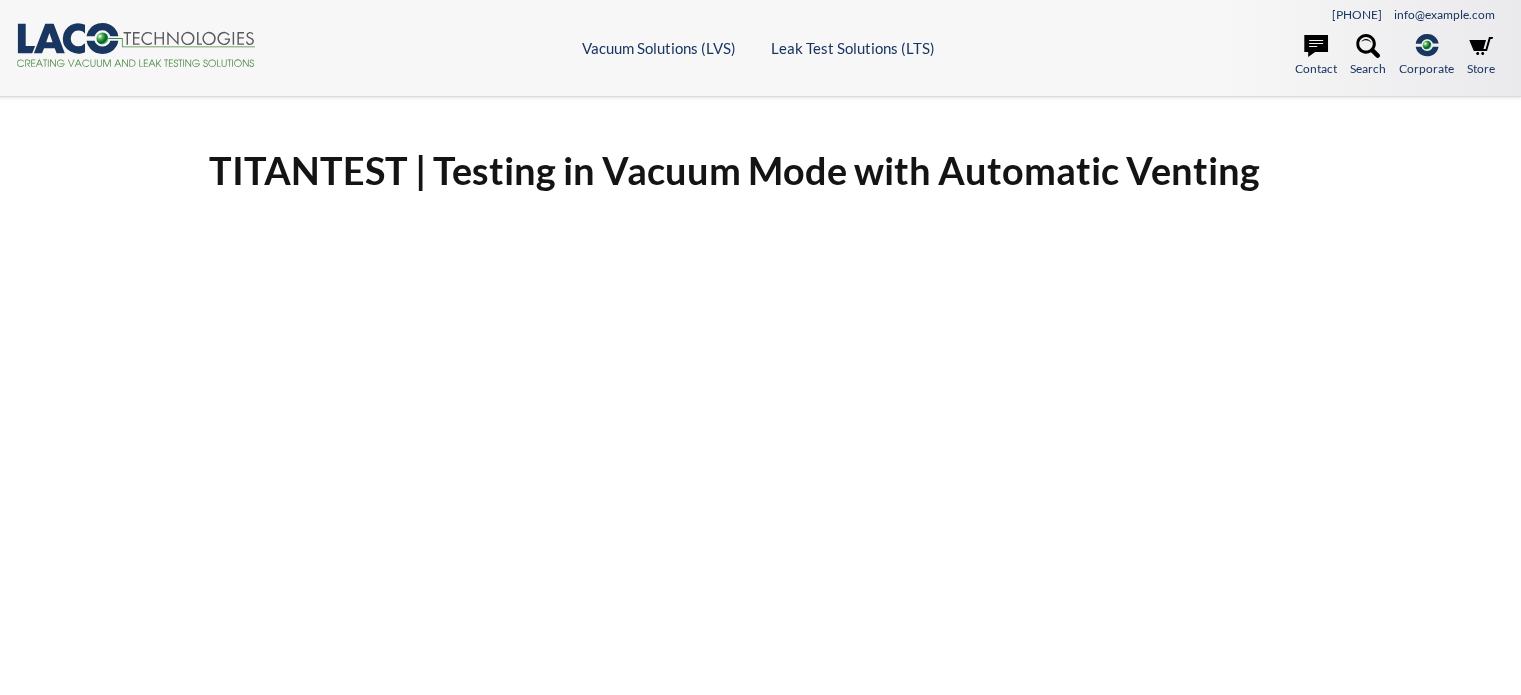 select 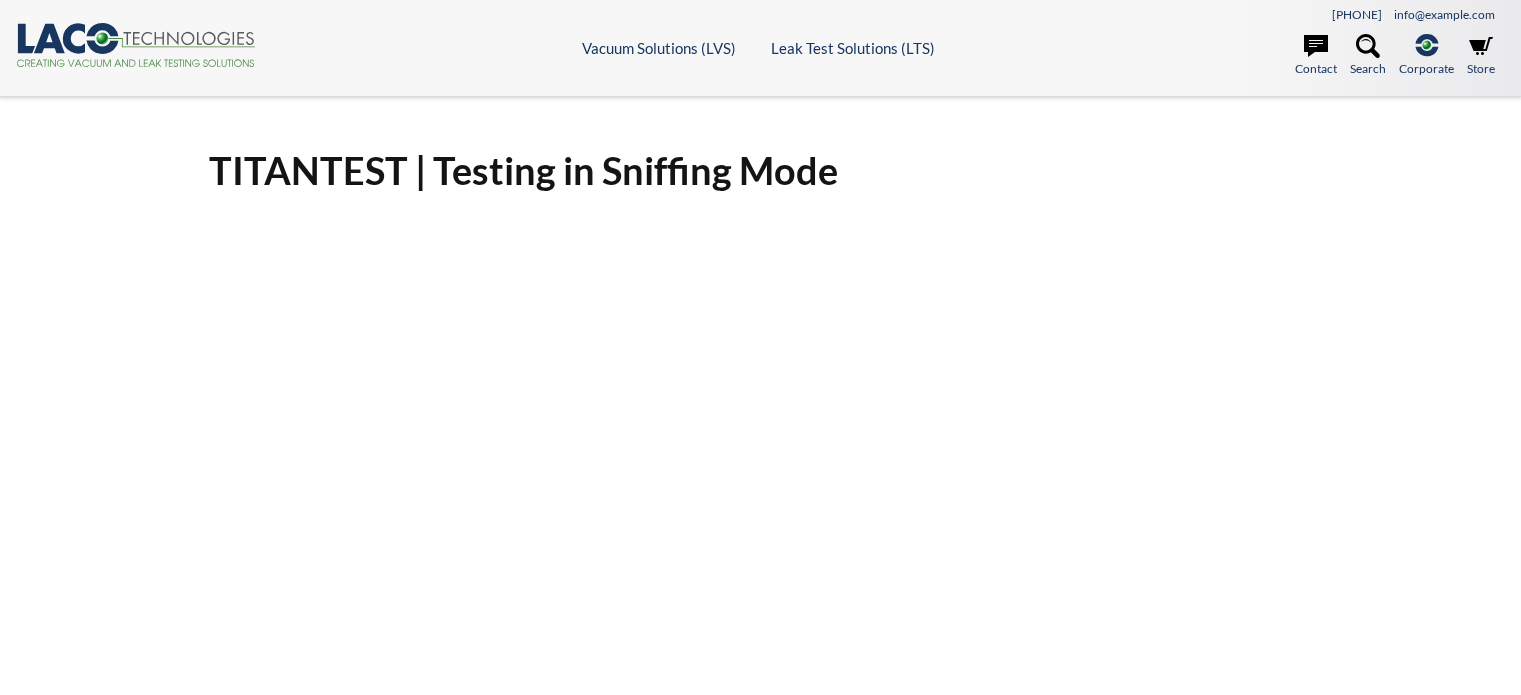scroll, scrollTop: 0, scrollLeft: 0, axis: both 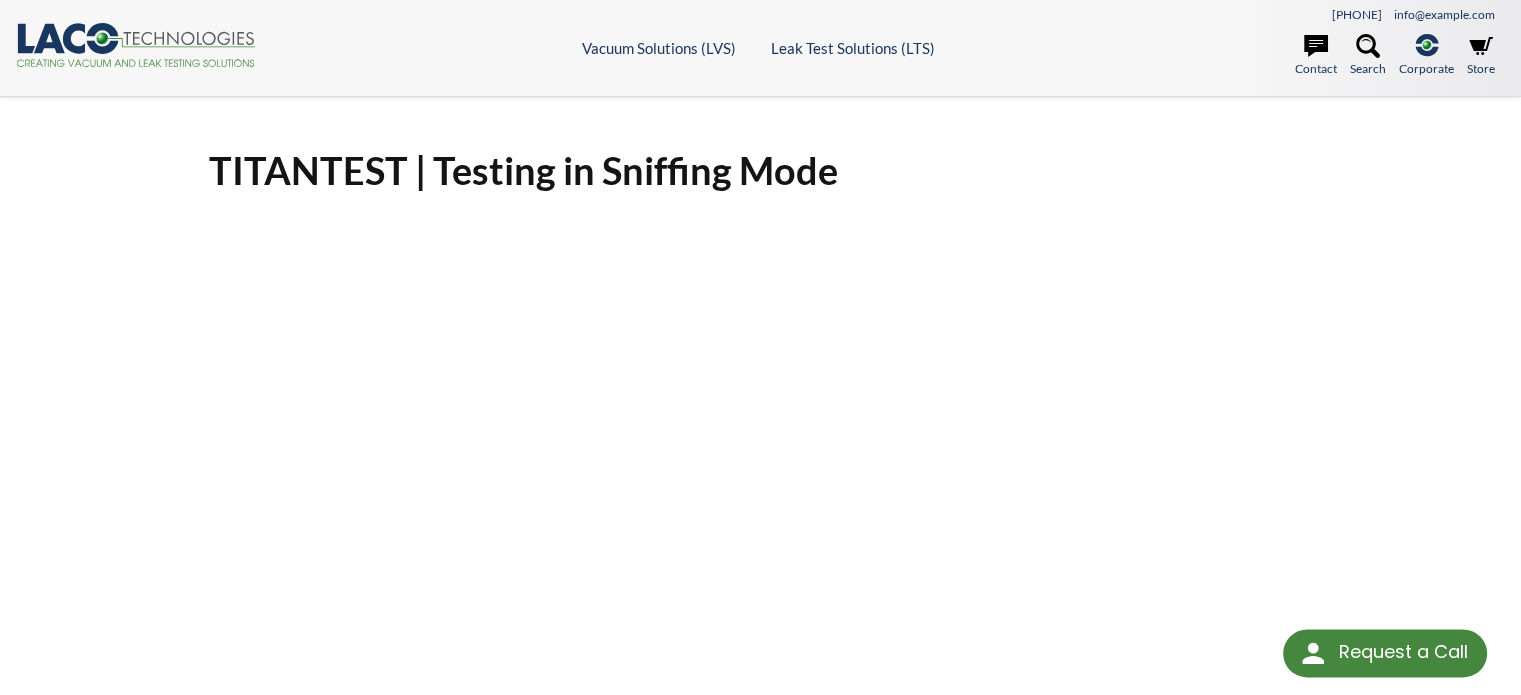 select 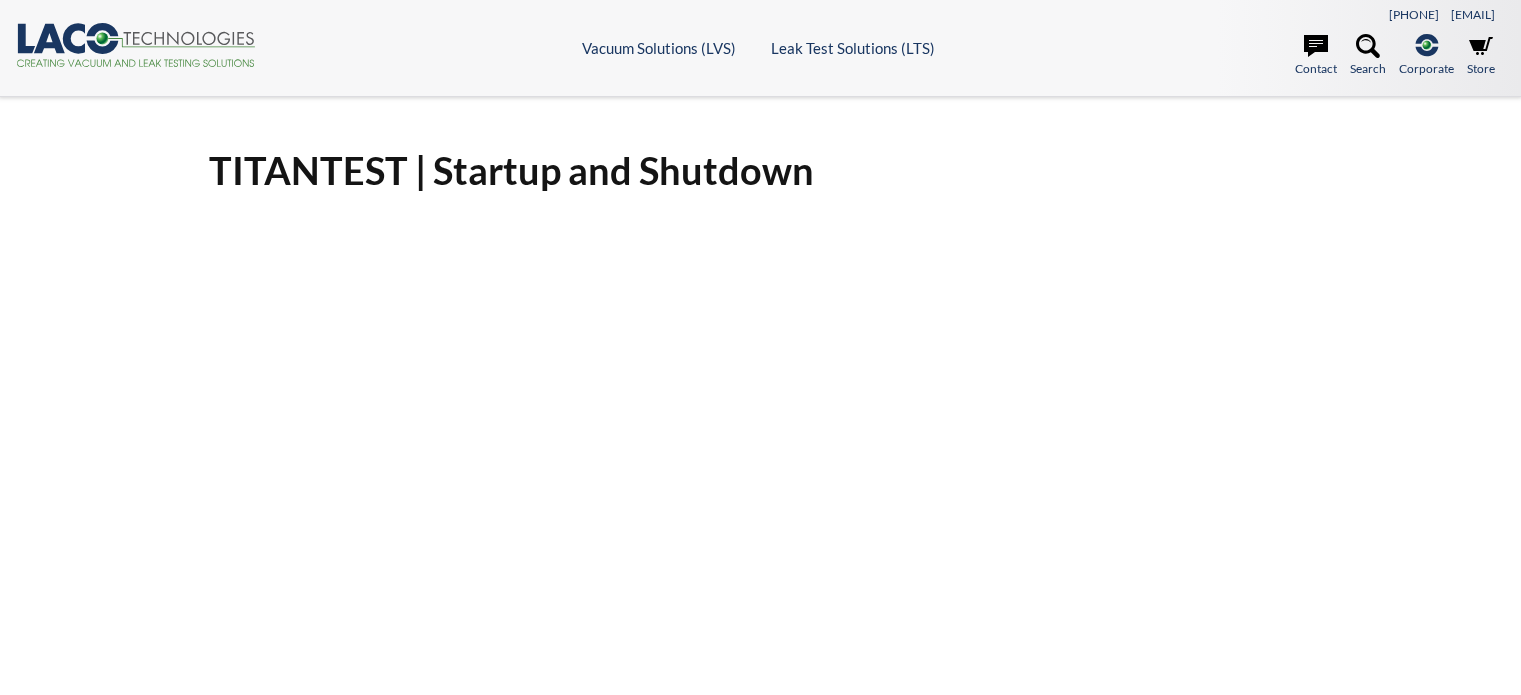 scroll, scrollTop: 0, scrollLeft: 0, axis: both 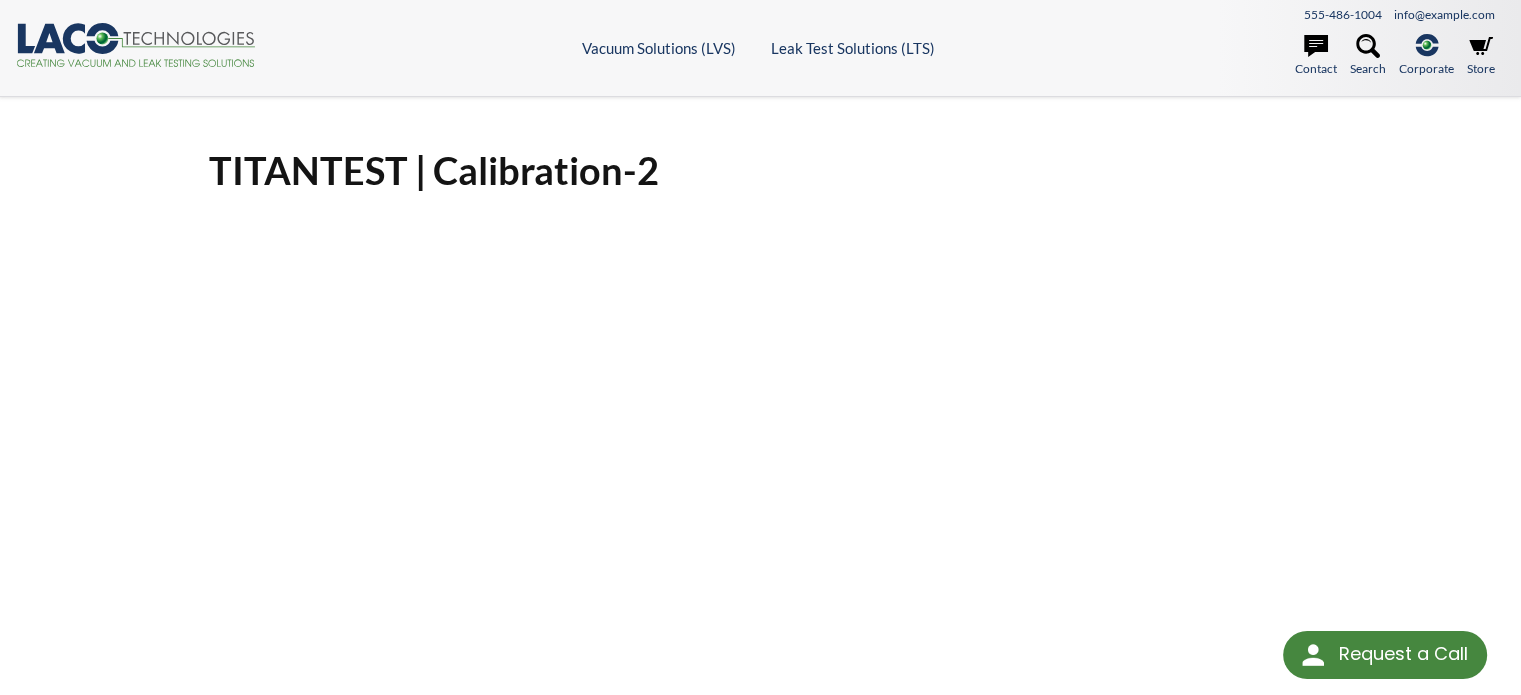 select 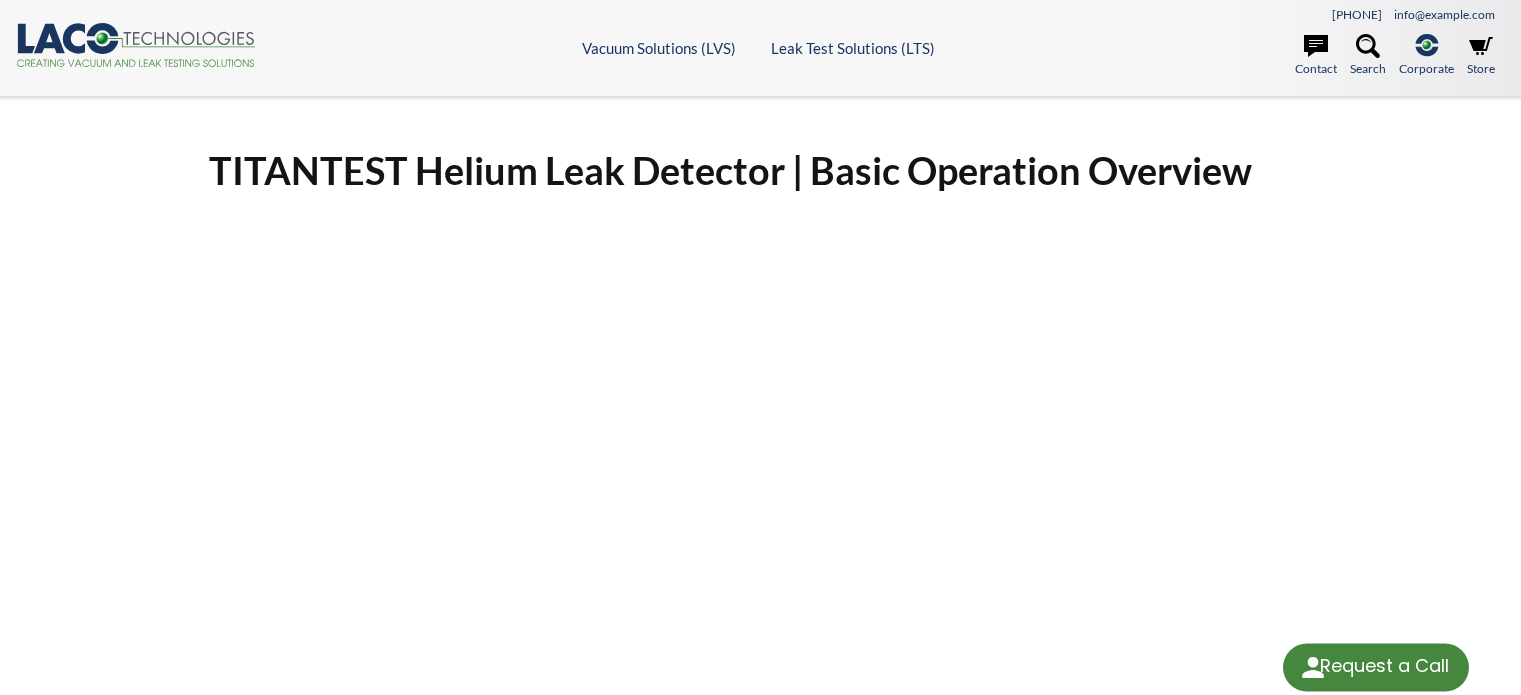 scroll, scrollTop: 0, scrollLeft: 0, axis: both 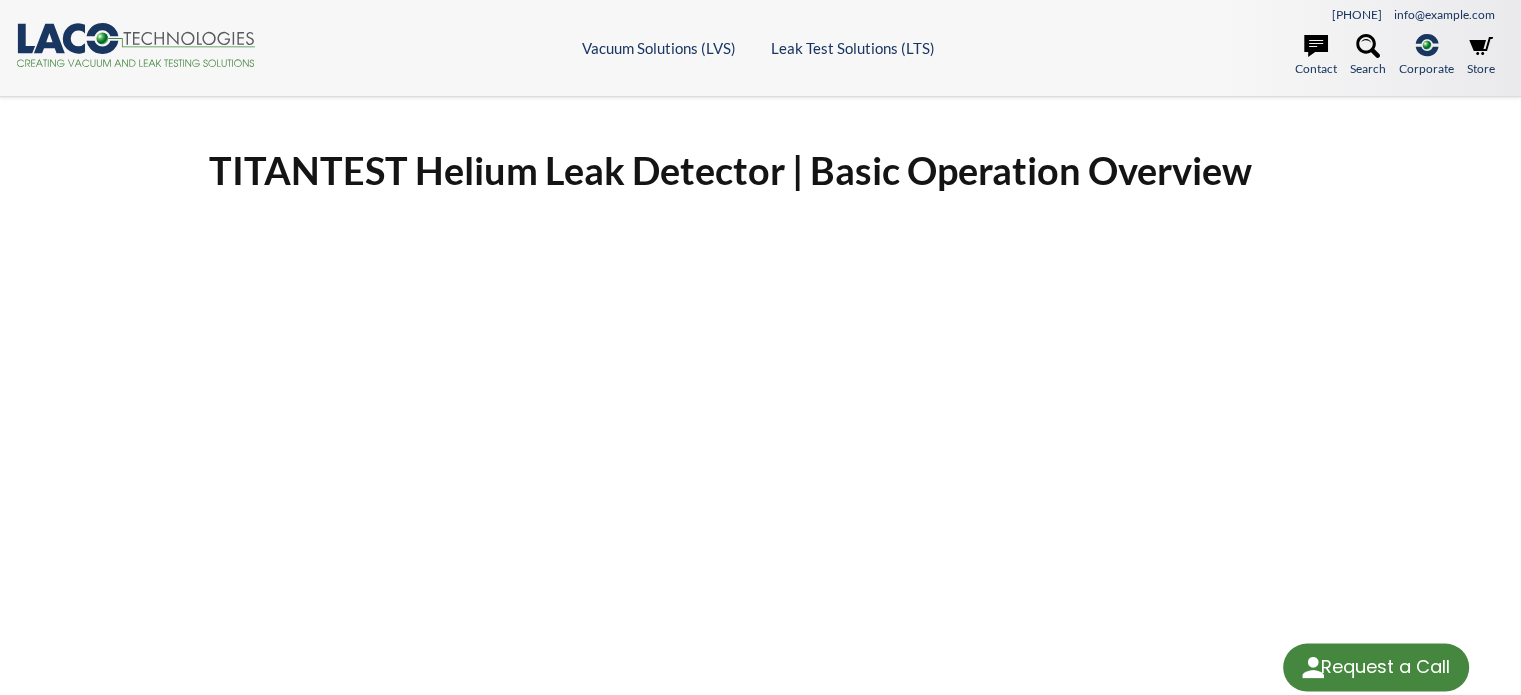 select 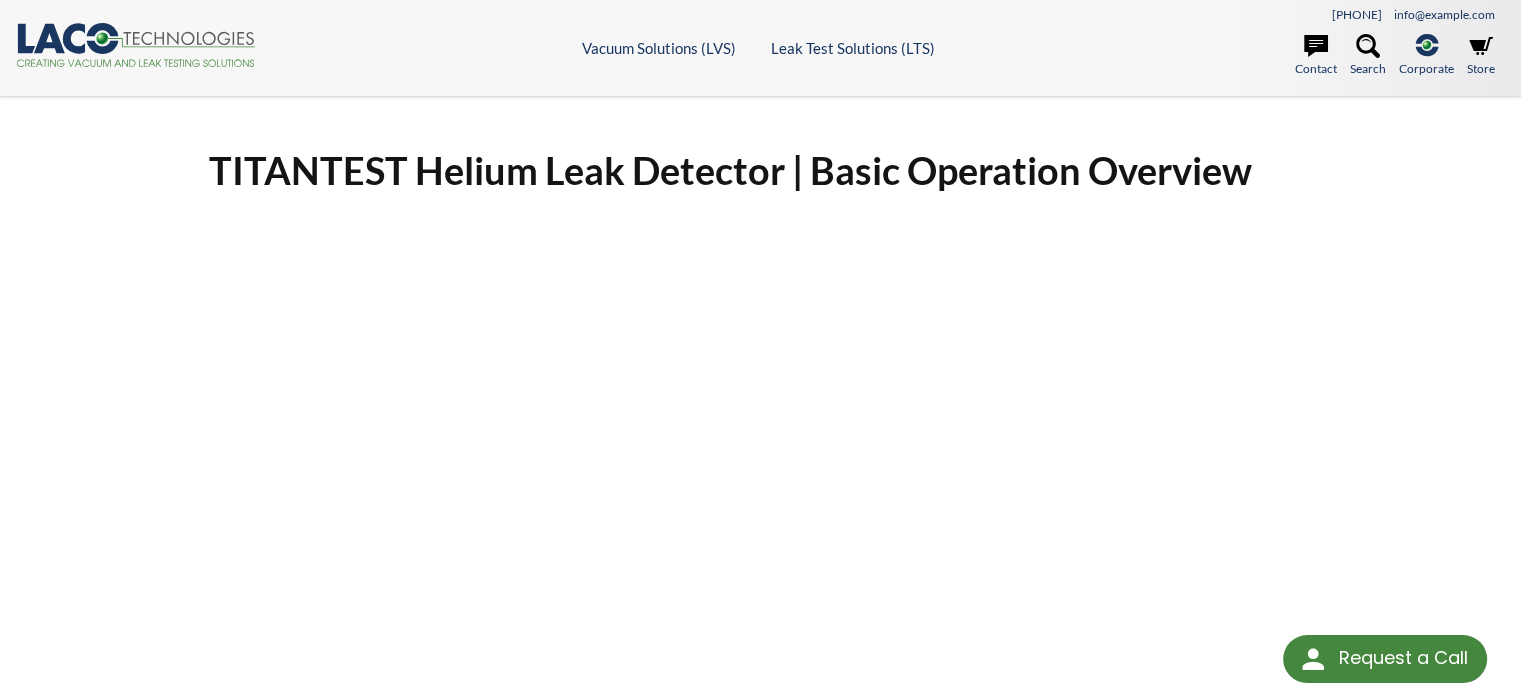 click on "TITANTEST Helium Leak Detector | Basic Operation Overview" at bounding box center [761, 170] 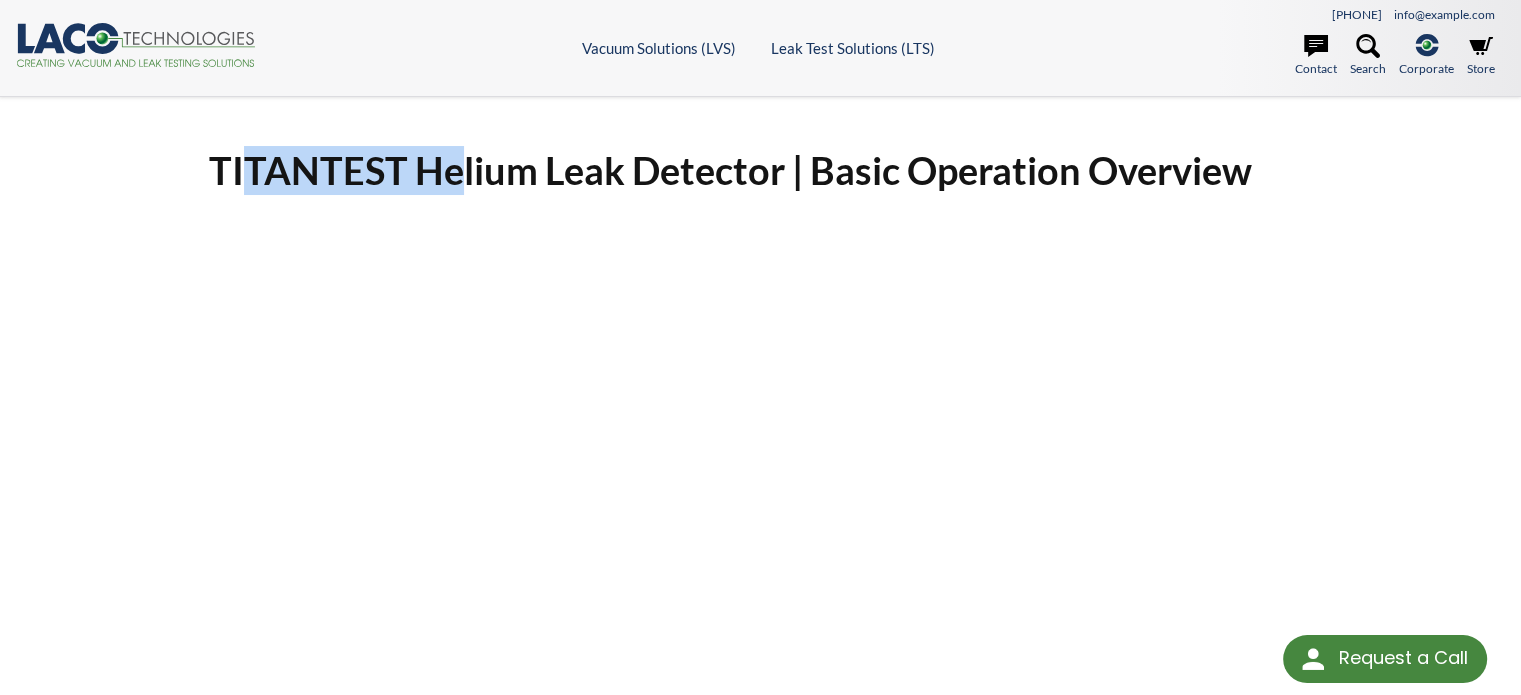 click on "TITANTEST Helium Leak Detector | Basic Operation Overview" at bounding box center [761, 170] 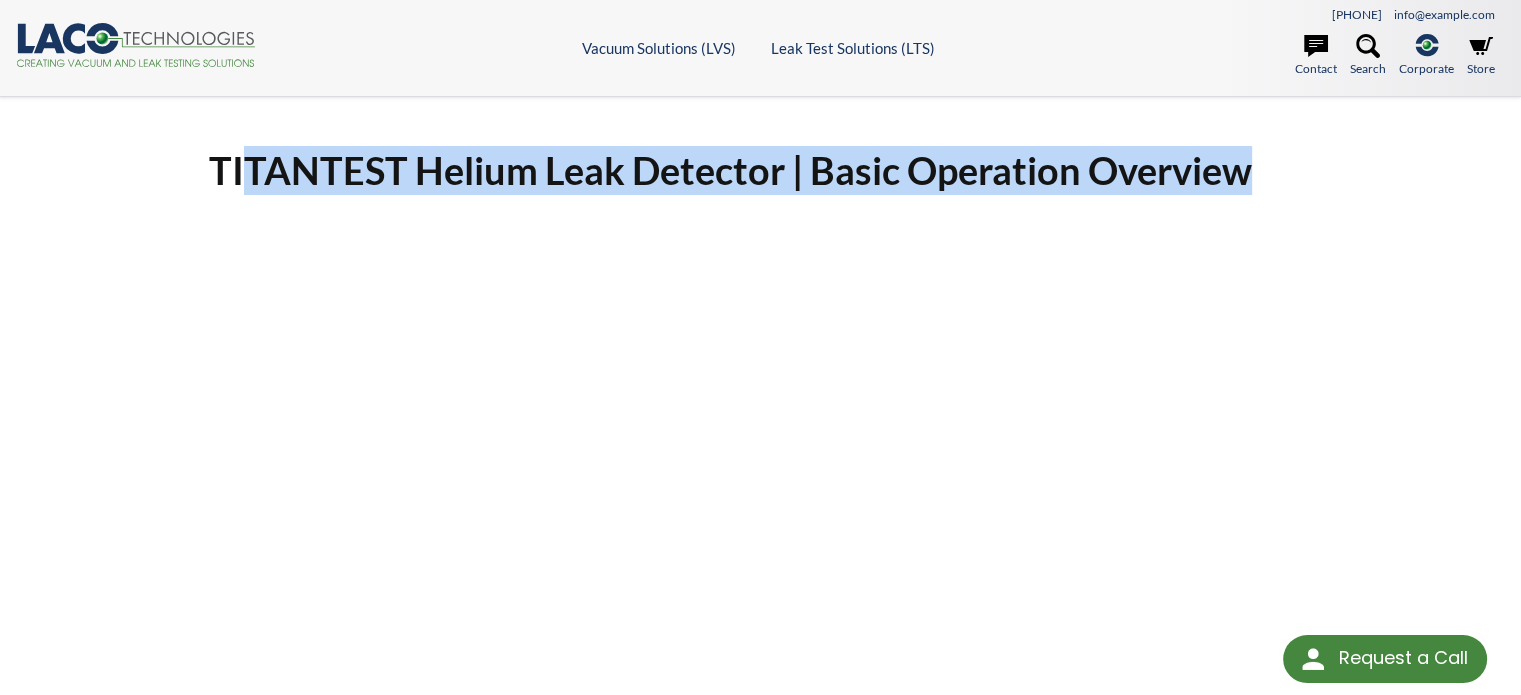 click on "TITANTEST Helium Leak Detector | Basic Operation Overview" at bounding box center (761, 170) 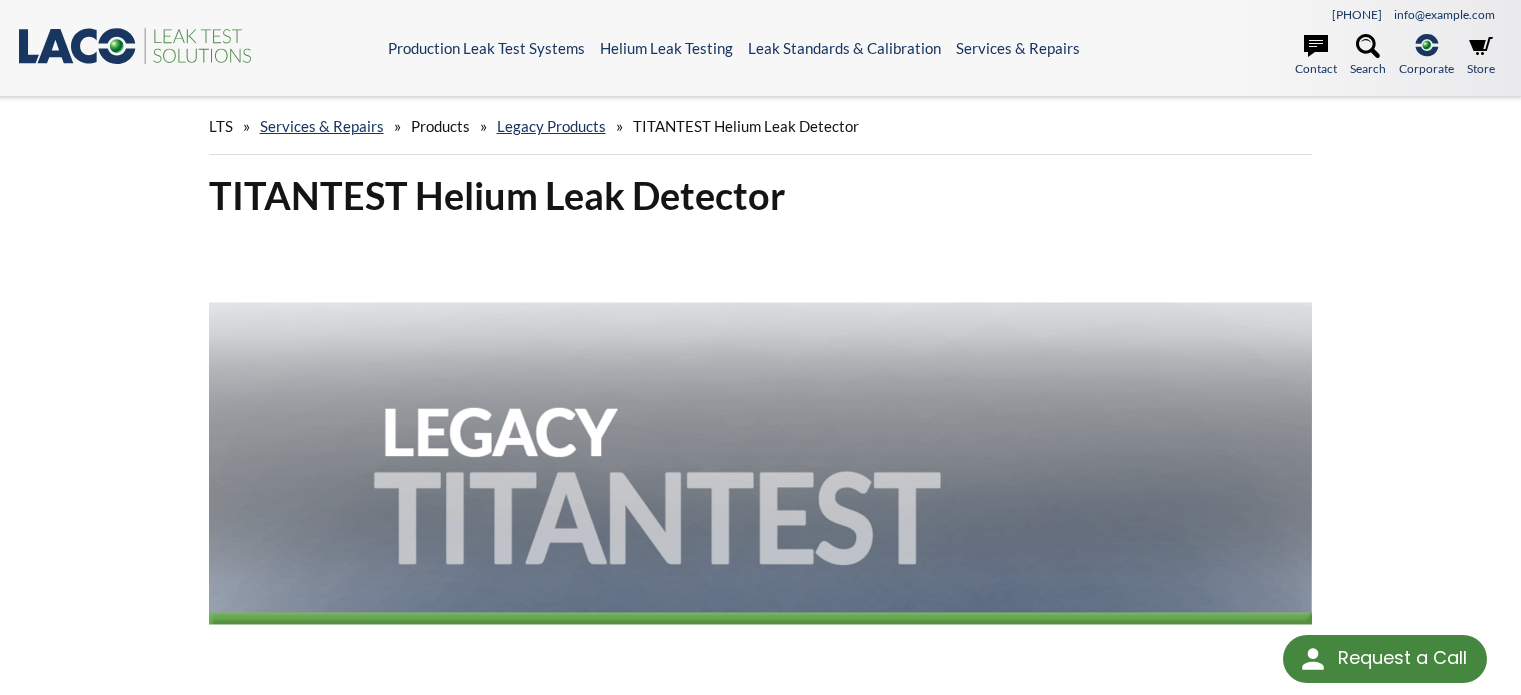scroll, scrollTop: 0, scrollLeft: 0, axis: both 